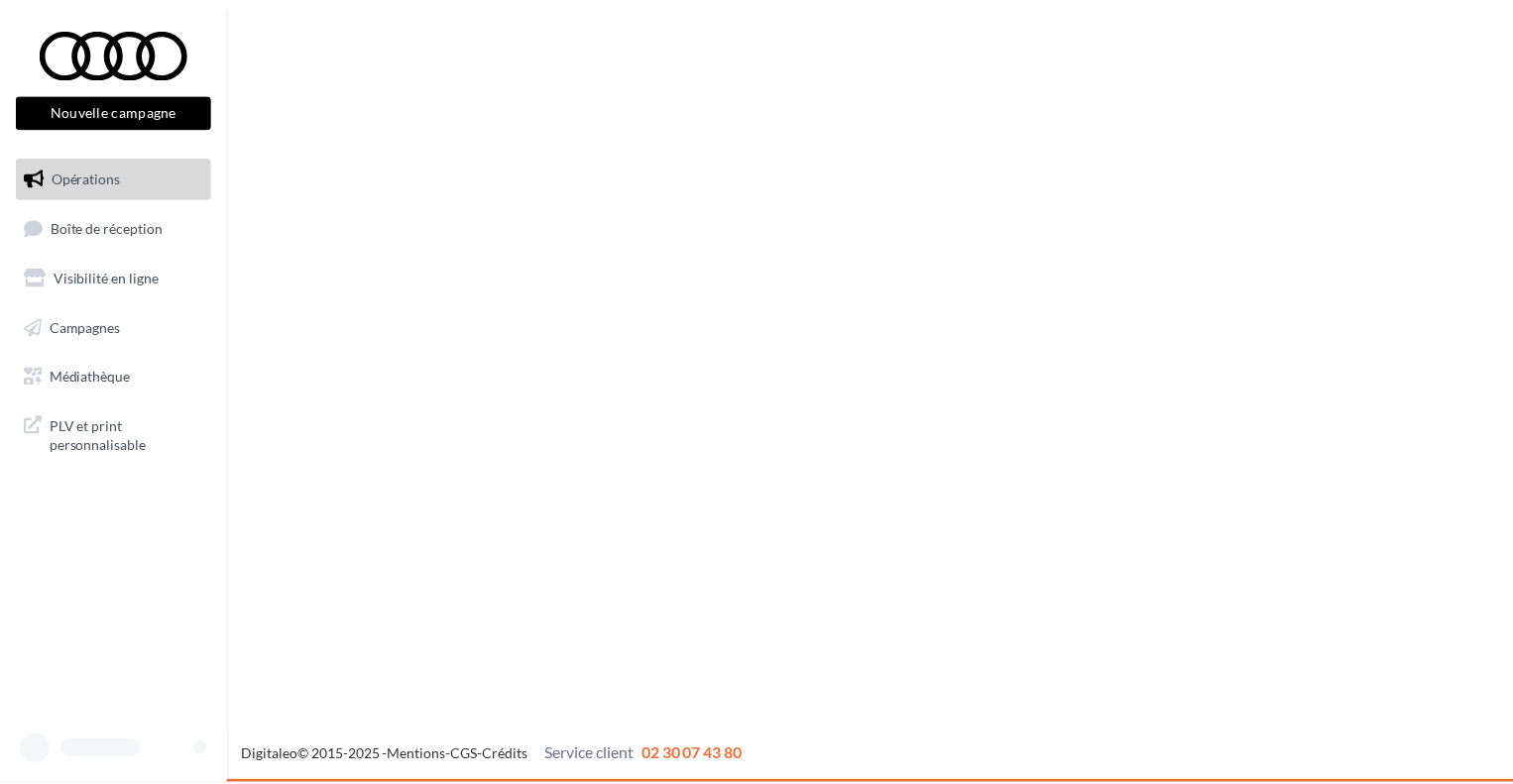 scroll, scrollTop: 0, scrollLeft: 0, axis: both 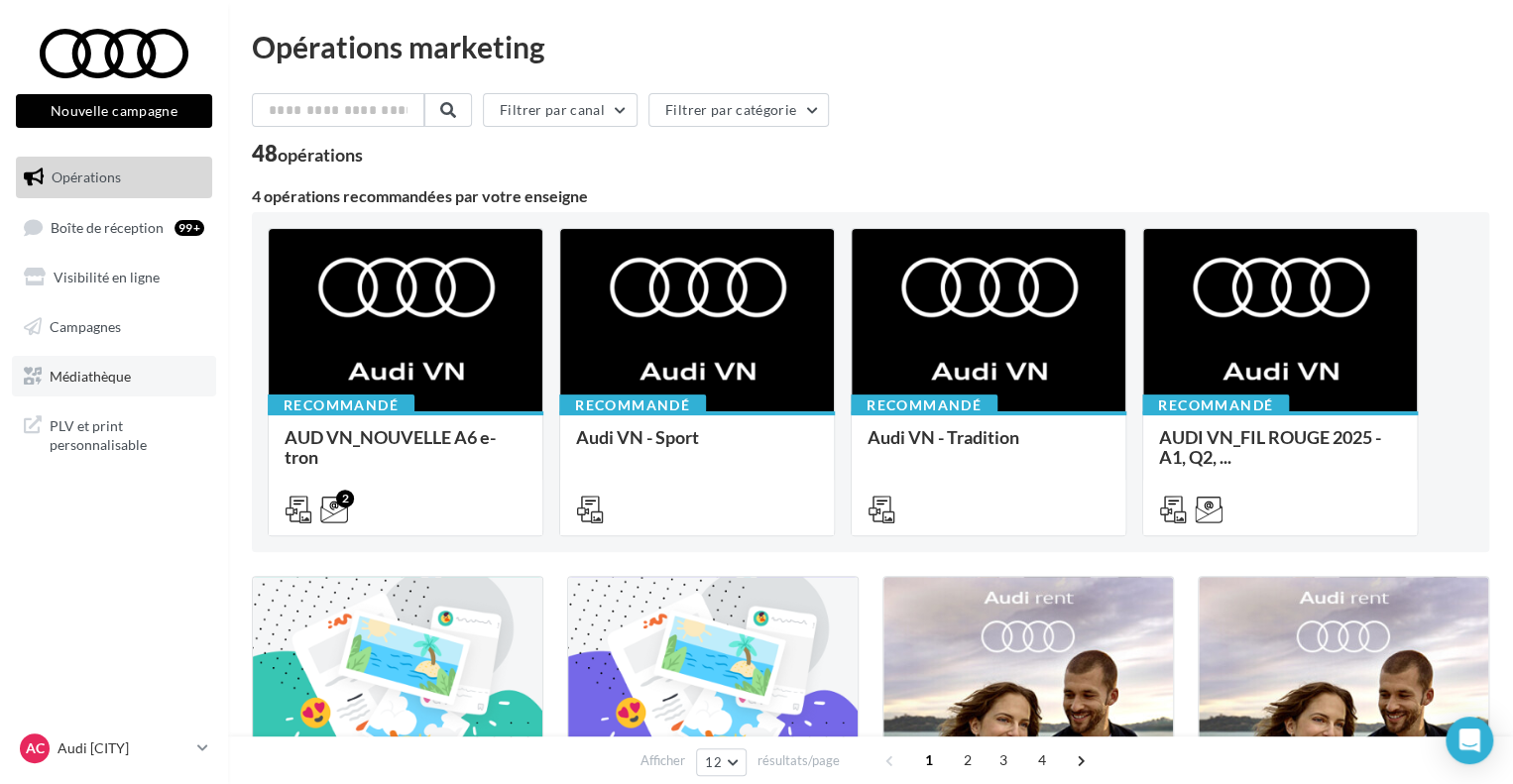 click on "Médiathèque" at bounding box center (114, 377) 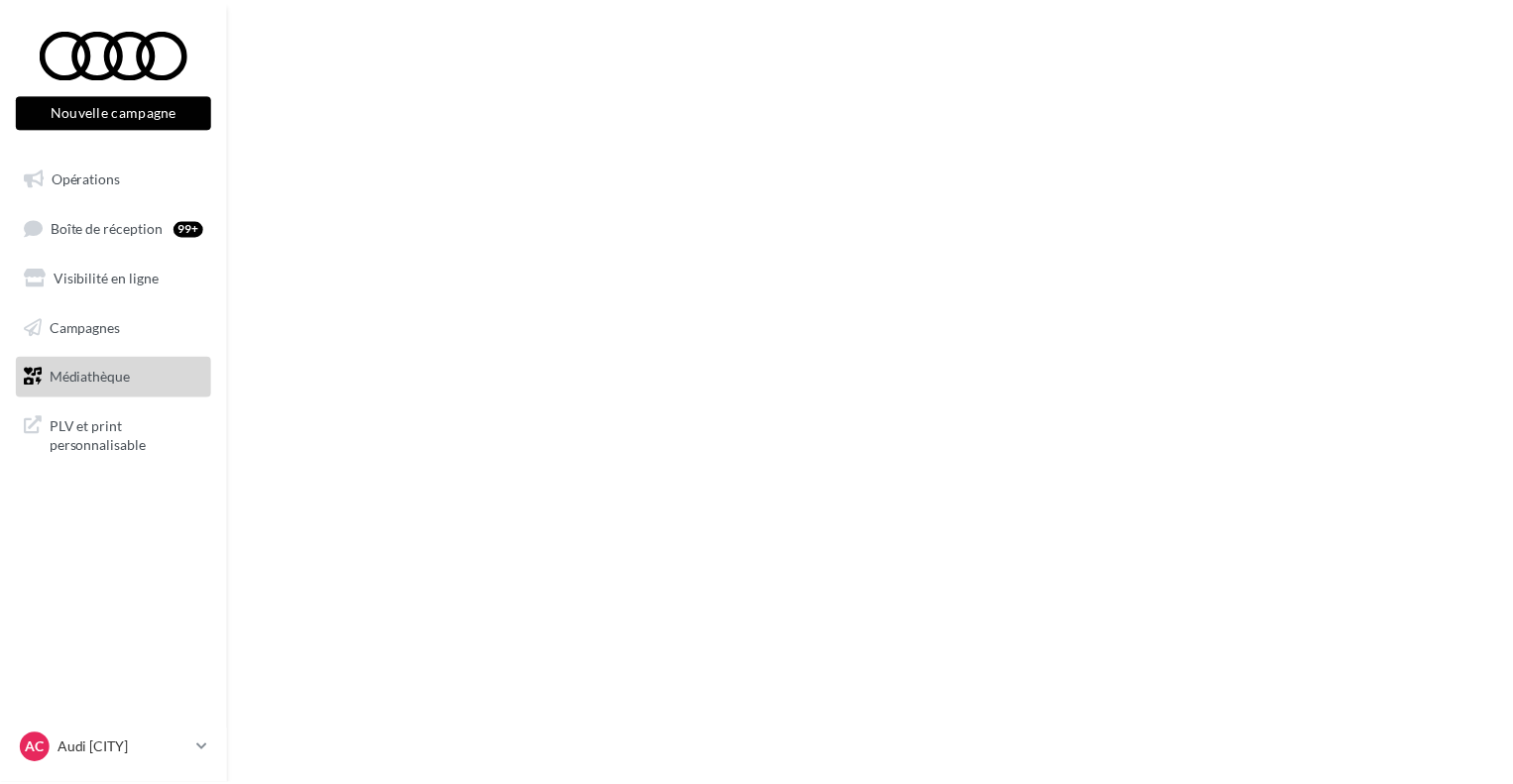 scroll, scrollTop: 0, scrollLeft: 0, axis: both 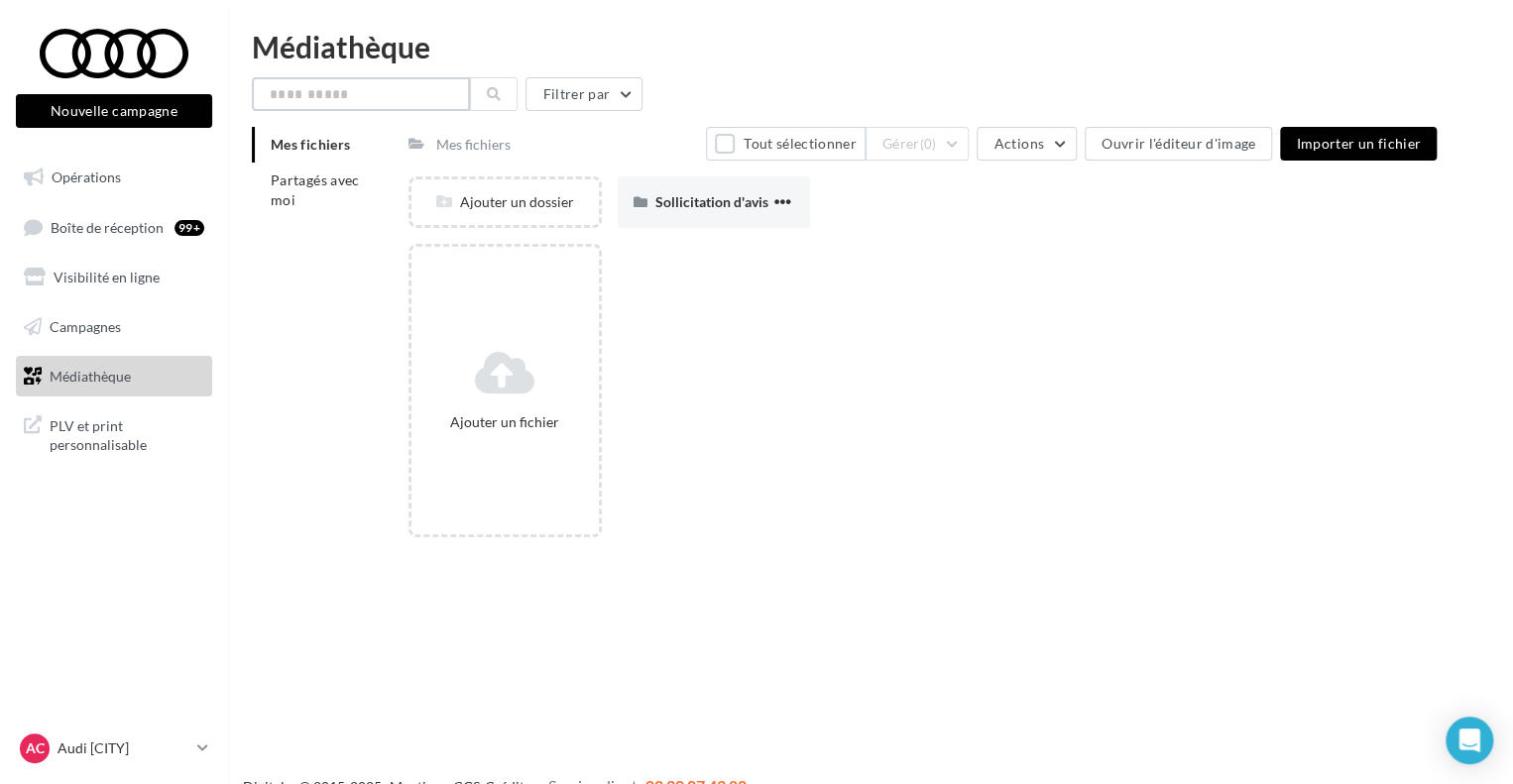 click at bounding box center (361, 94) 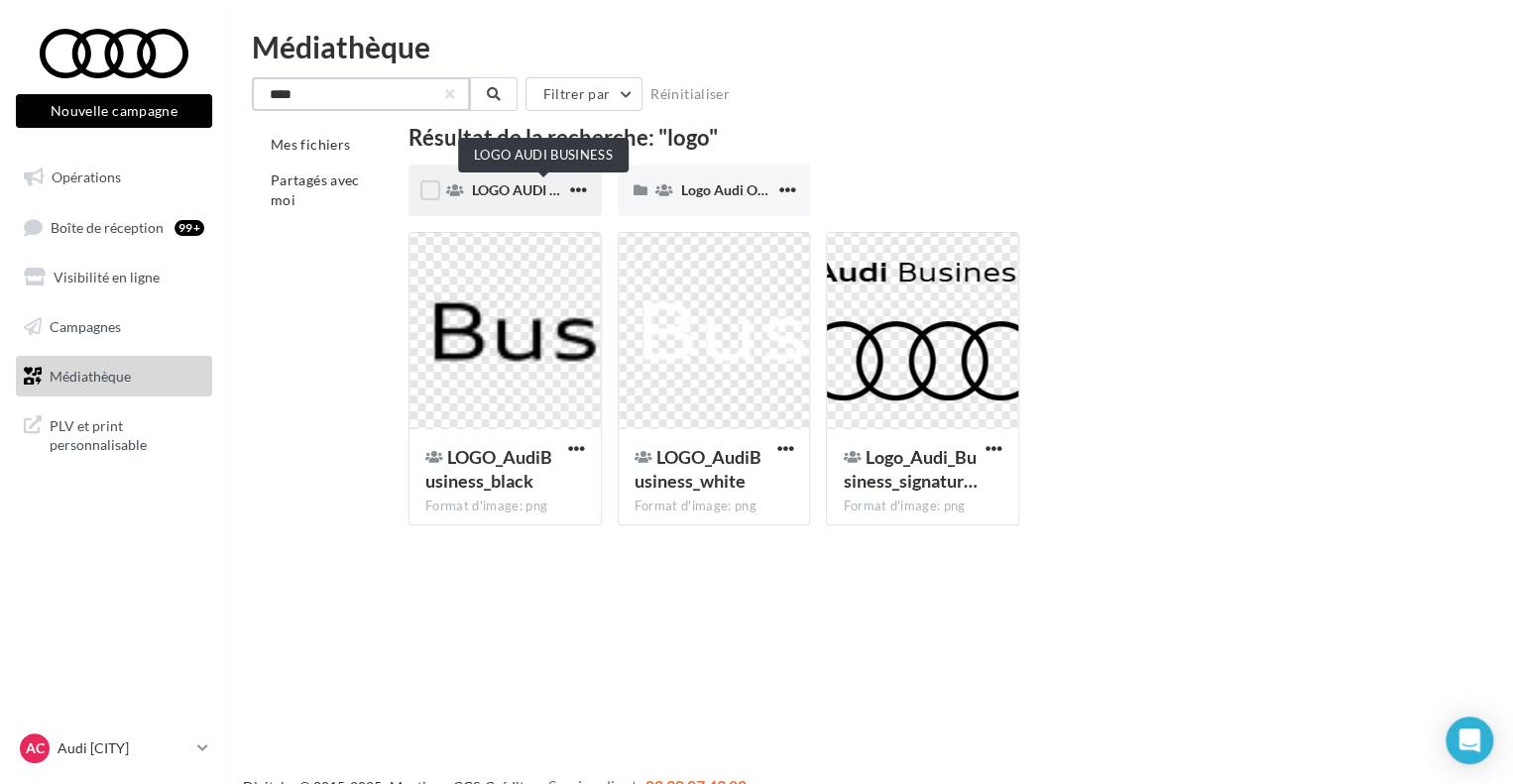 type on "****" 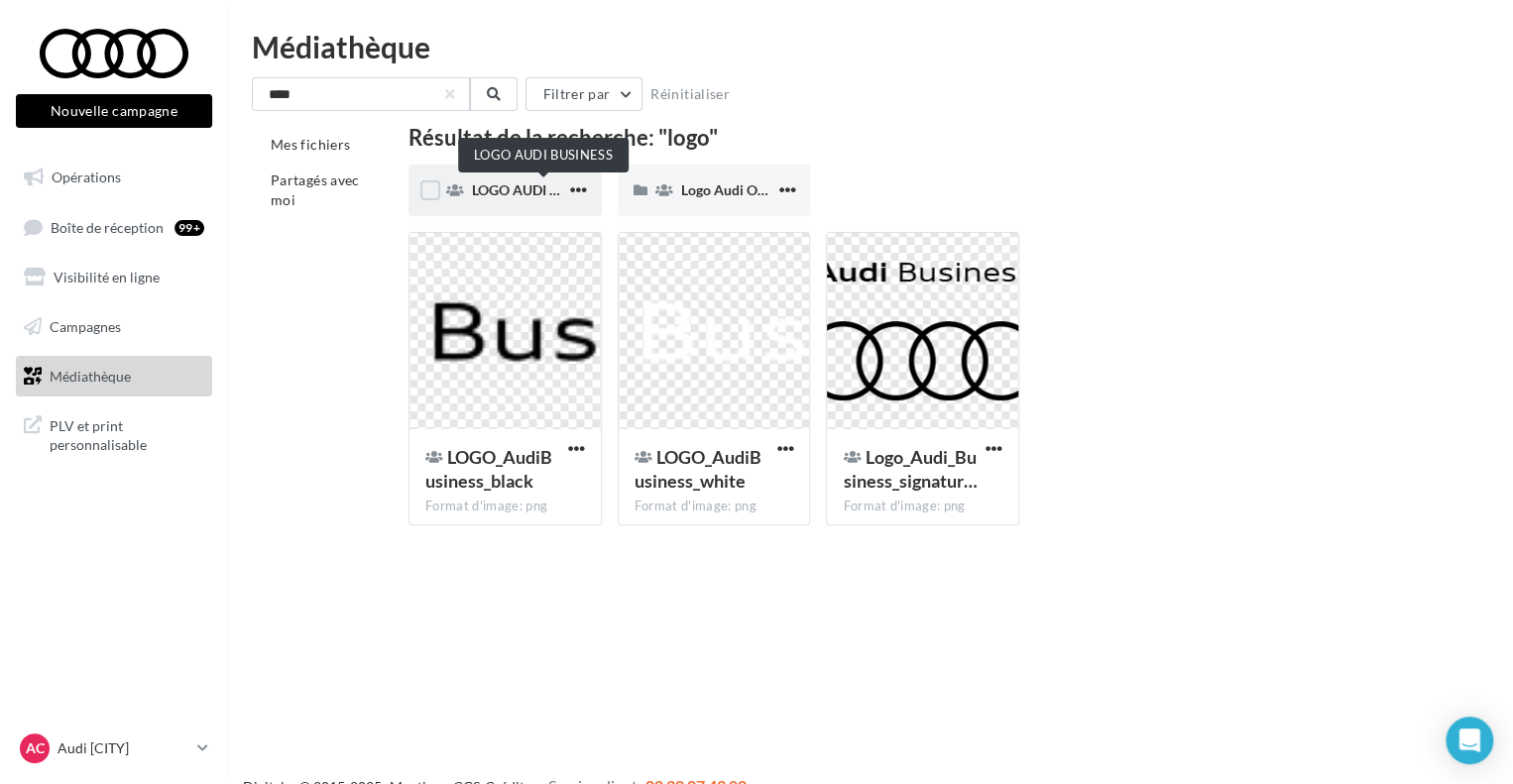click on "LOGO AUDI BUSINESS" at bounding box center (543, 189) 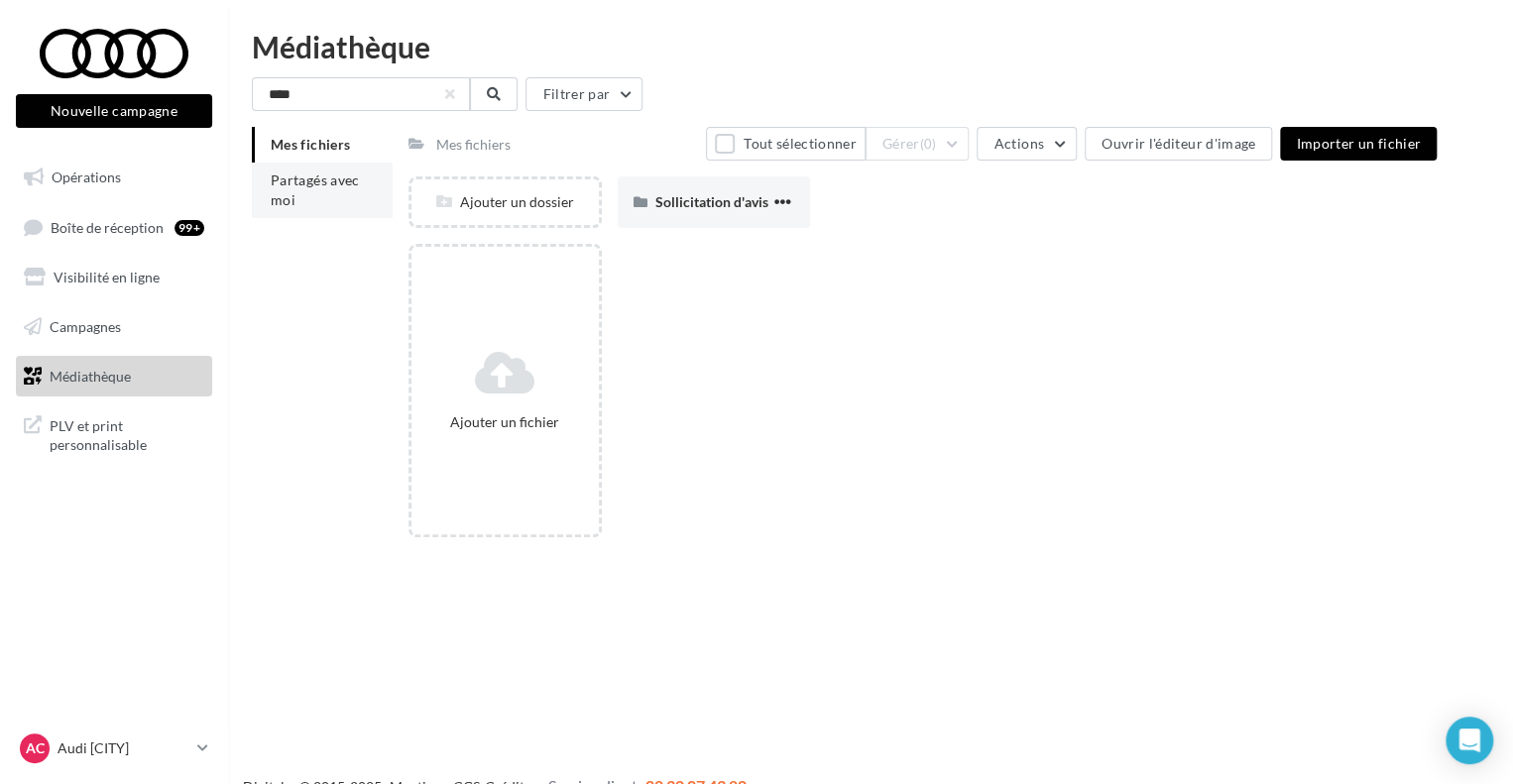 click on "Partagés avec moi" at bounding box center (315, 189) 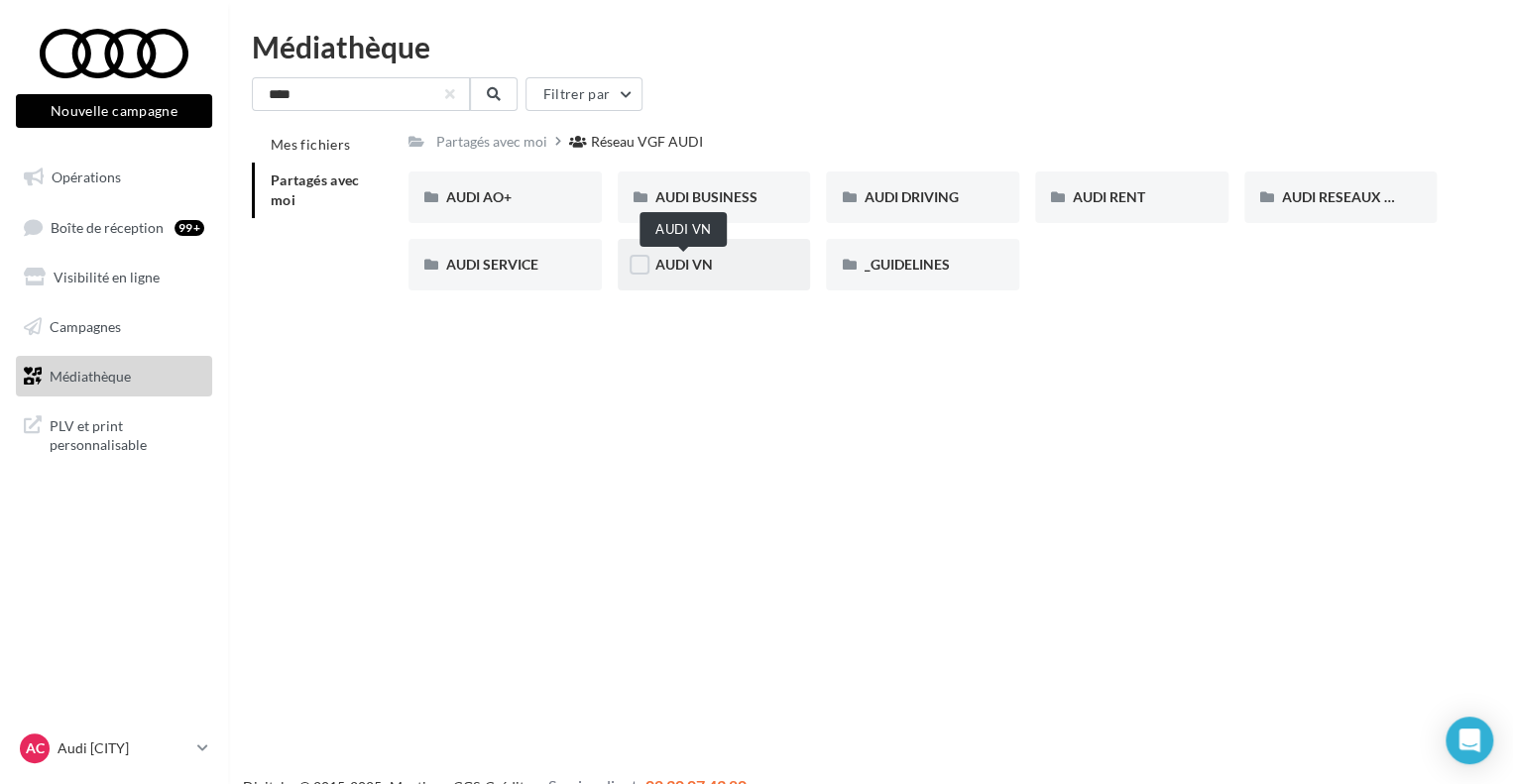 click on "AUDI VN" at bounding box center (684, 264) 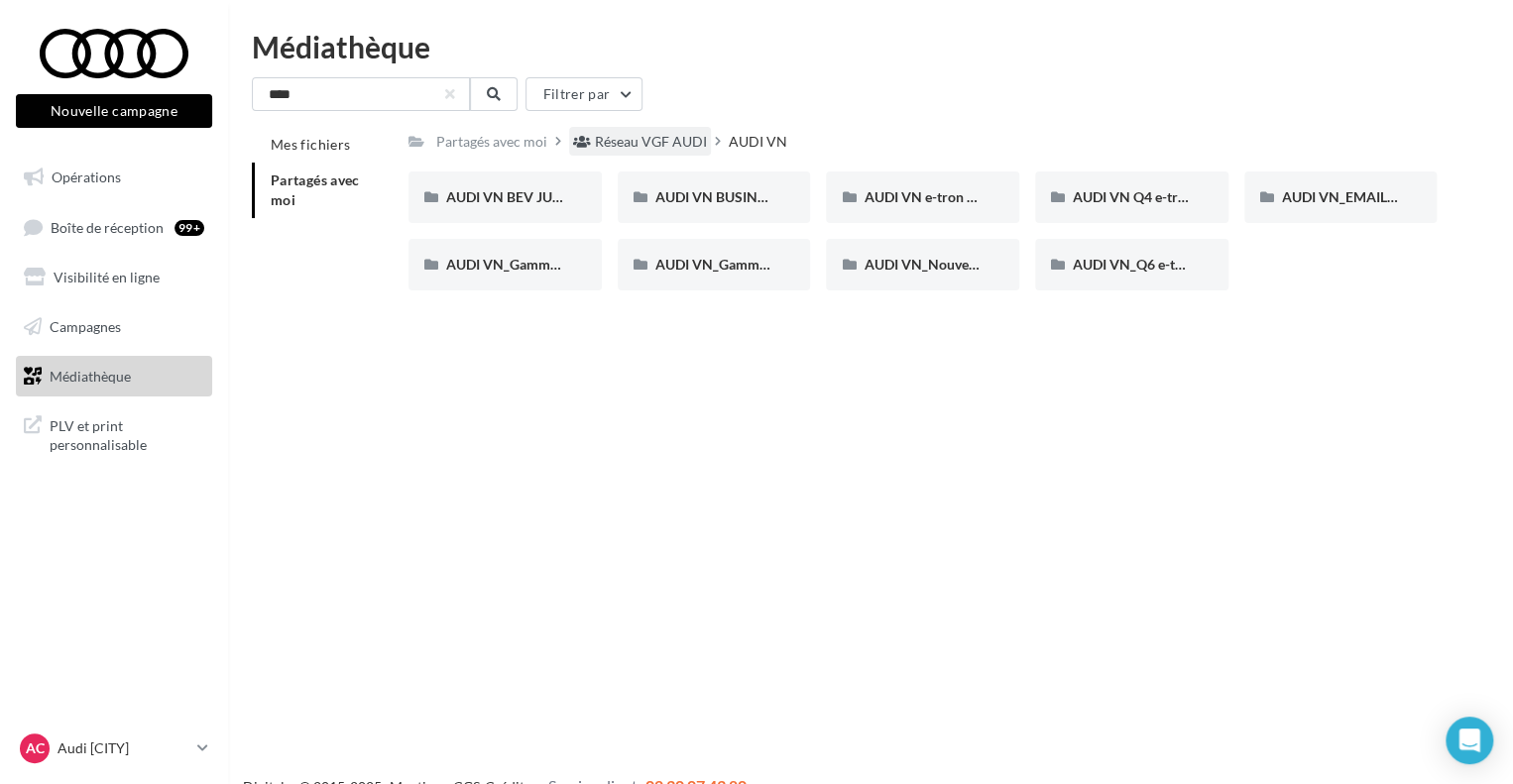 click on "Réseau VGF AUDI" at bounding box center [650, 142] 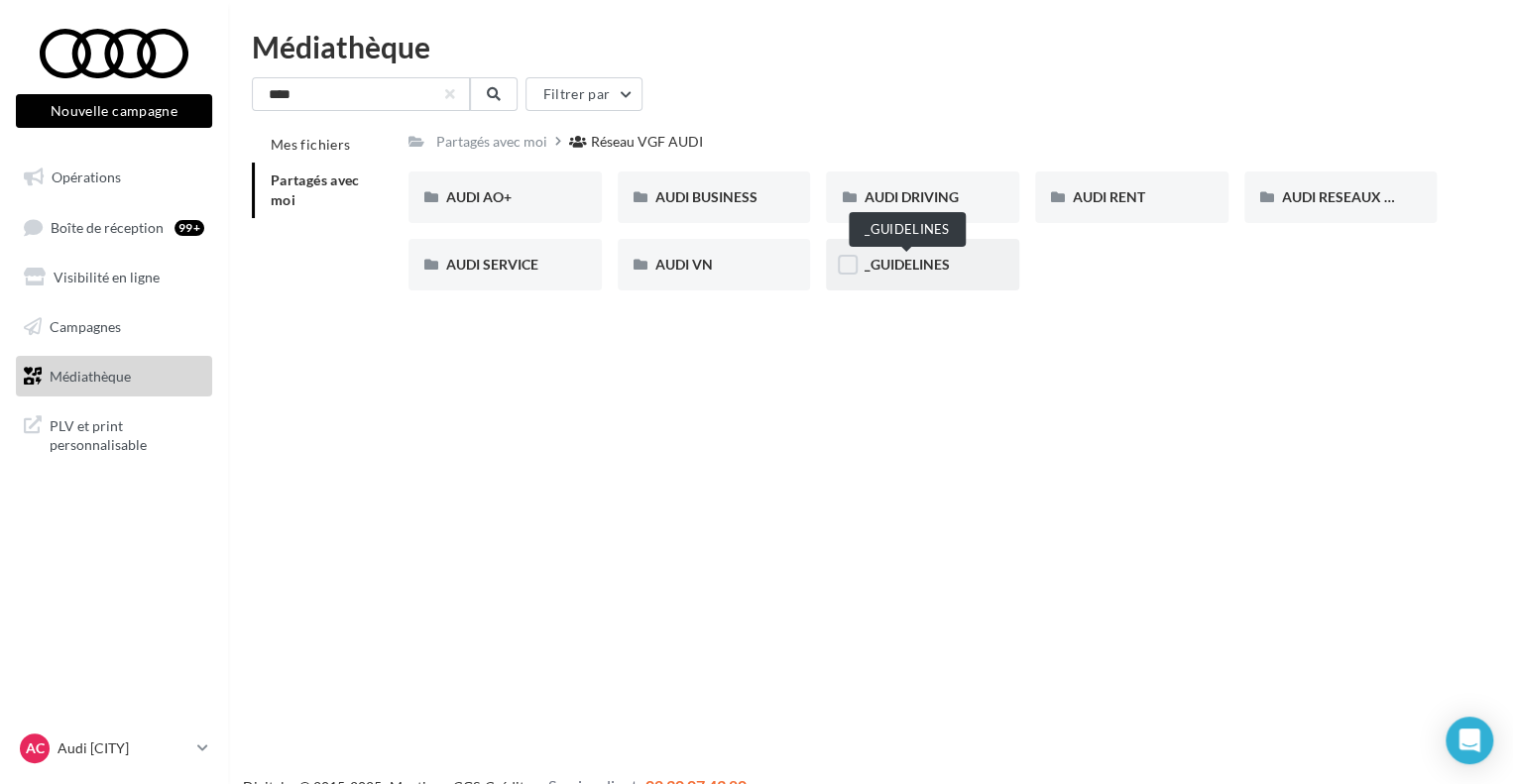 click on "_GUIDELINES" at bounding box center [906, 264] 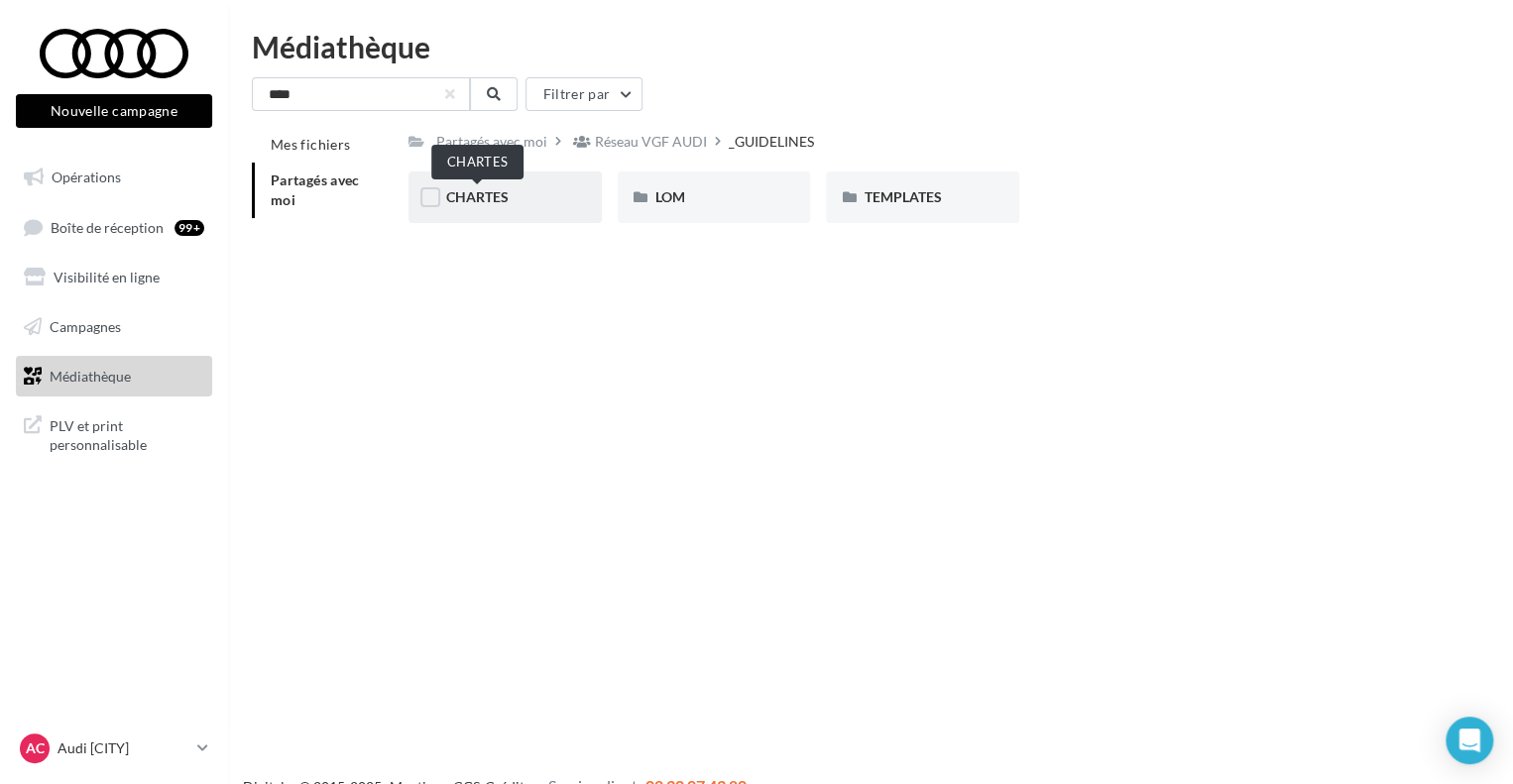 click on "CHARTES" at bounding box center (477, 196) 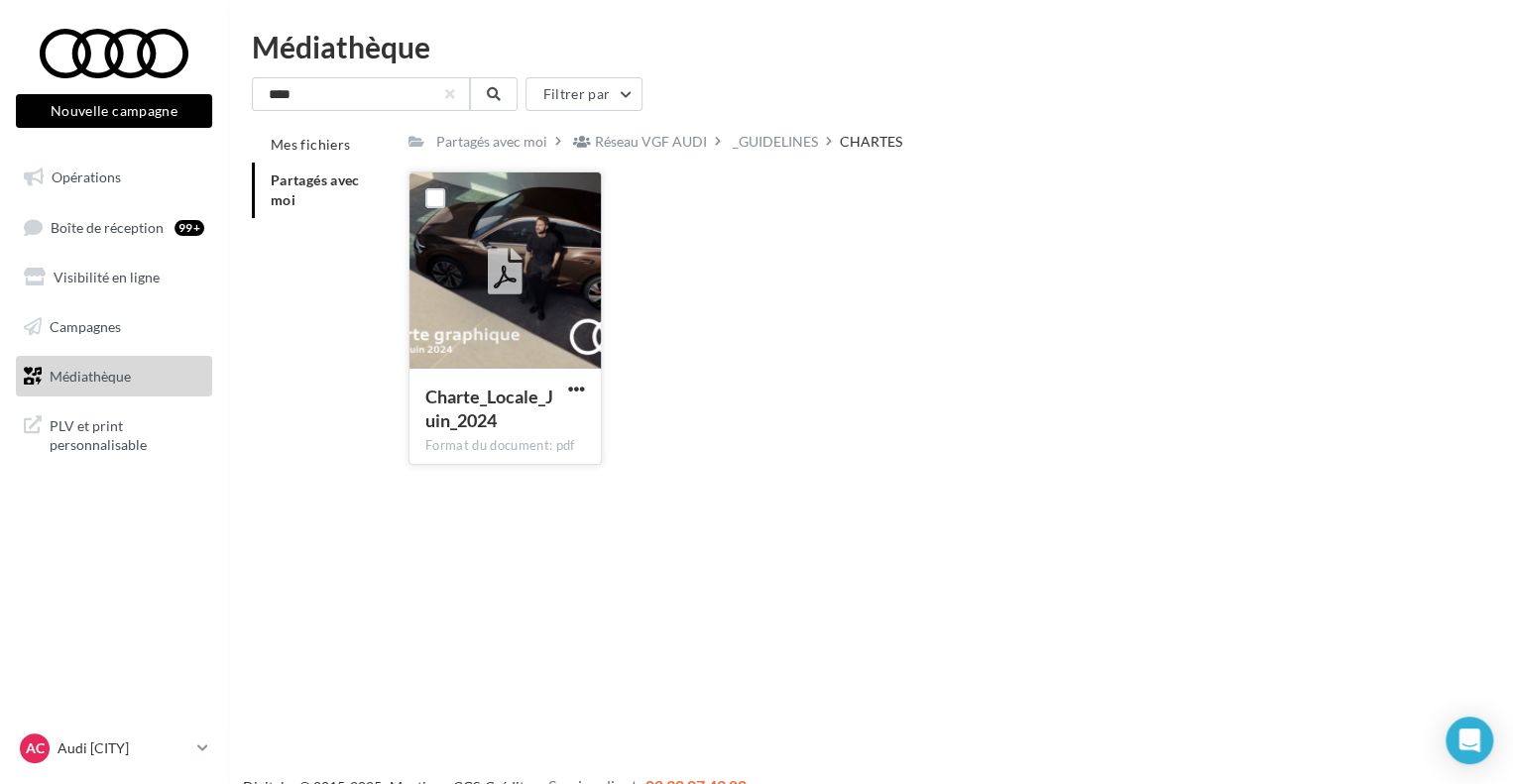 click on "Charte_Locale_Juin_2024" at bounding box center [489, 408] 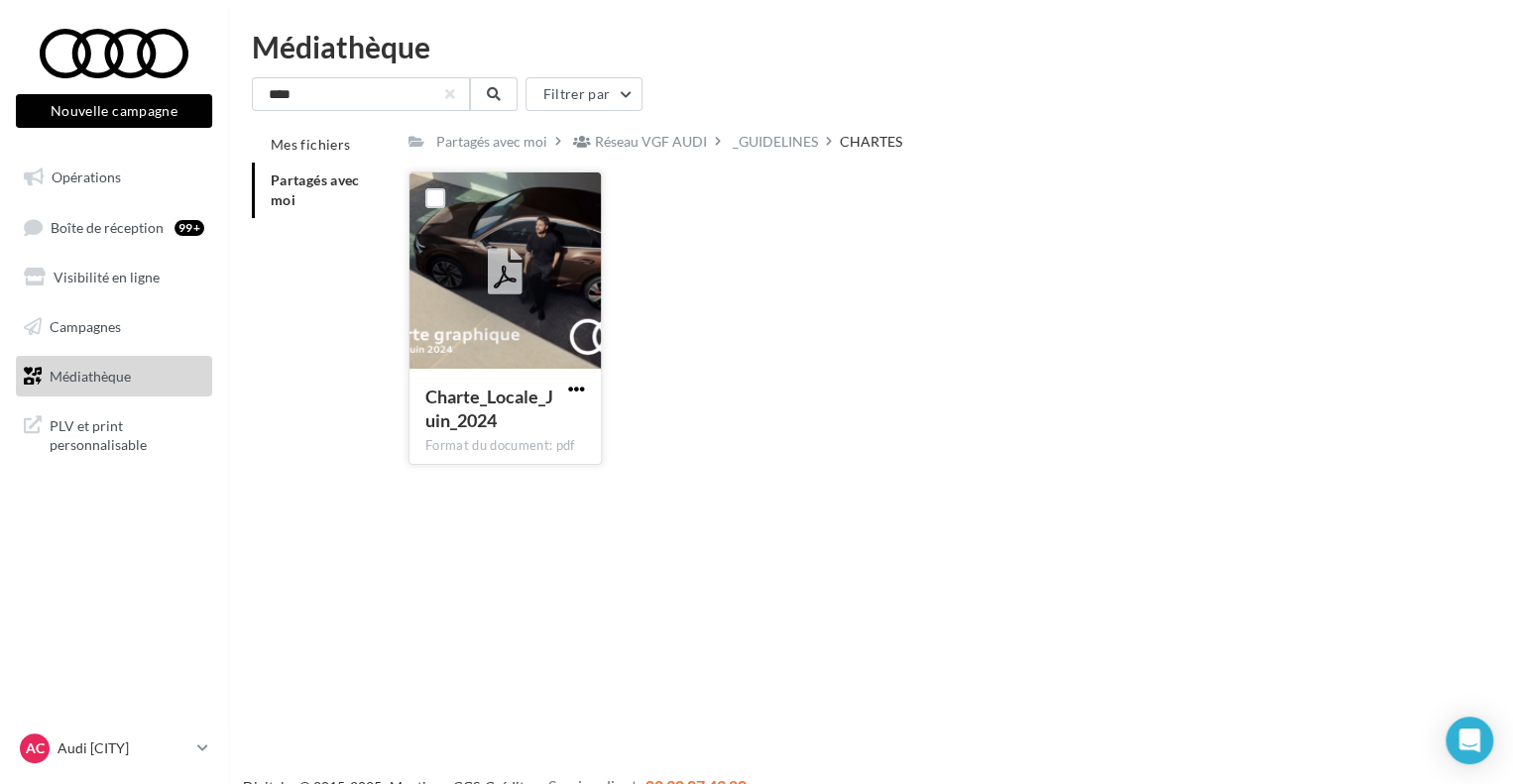 click at bounding box center [576, 389] 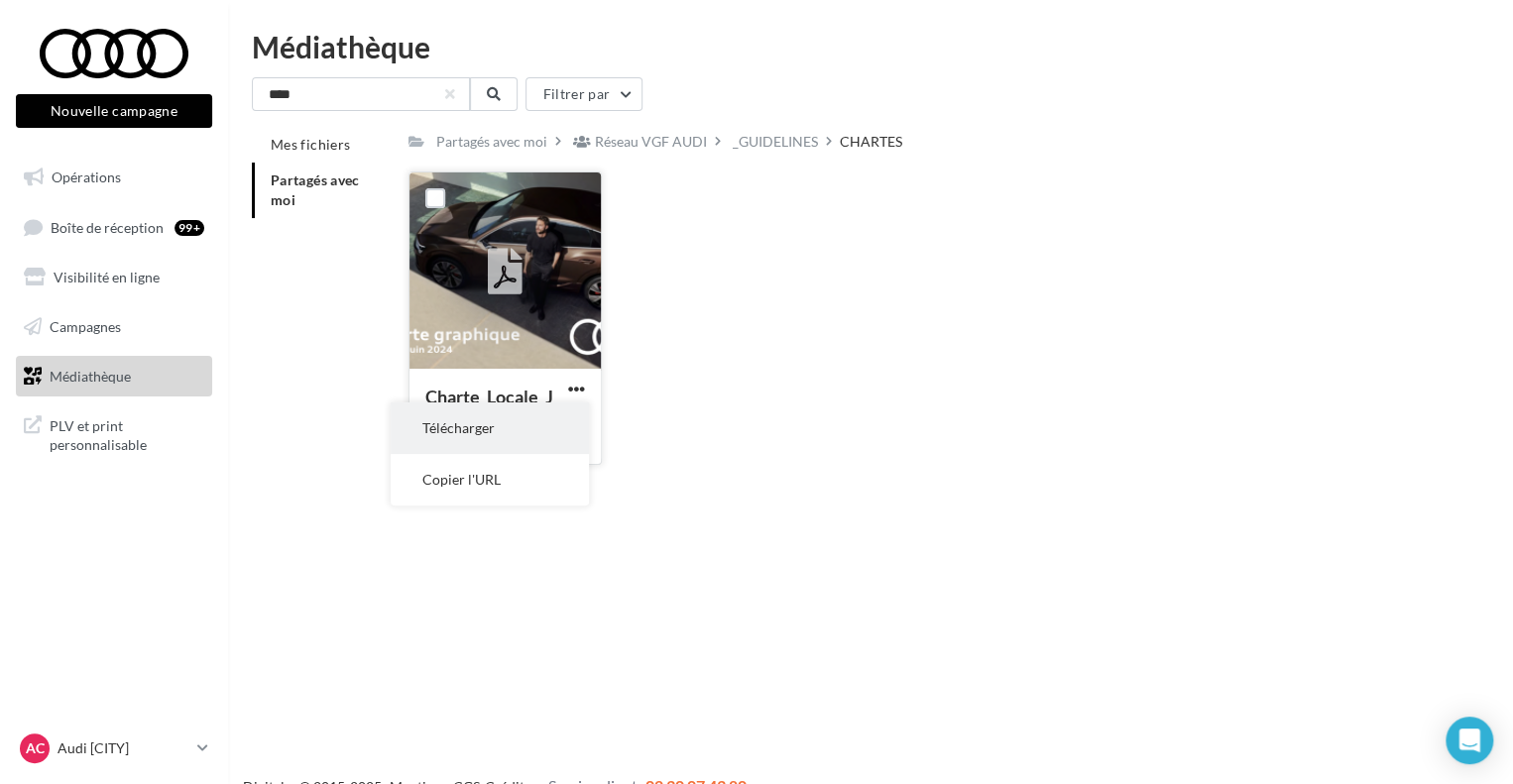 click on "Télécharger" at bounding box center [490, 428] 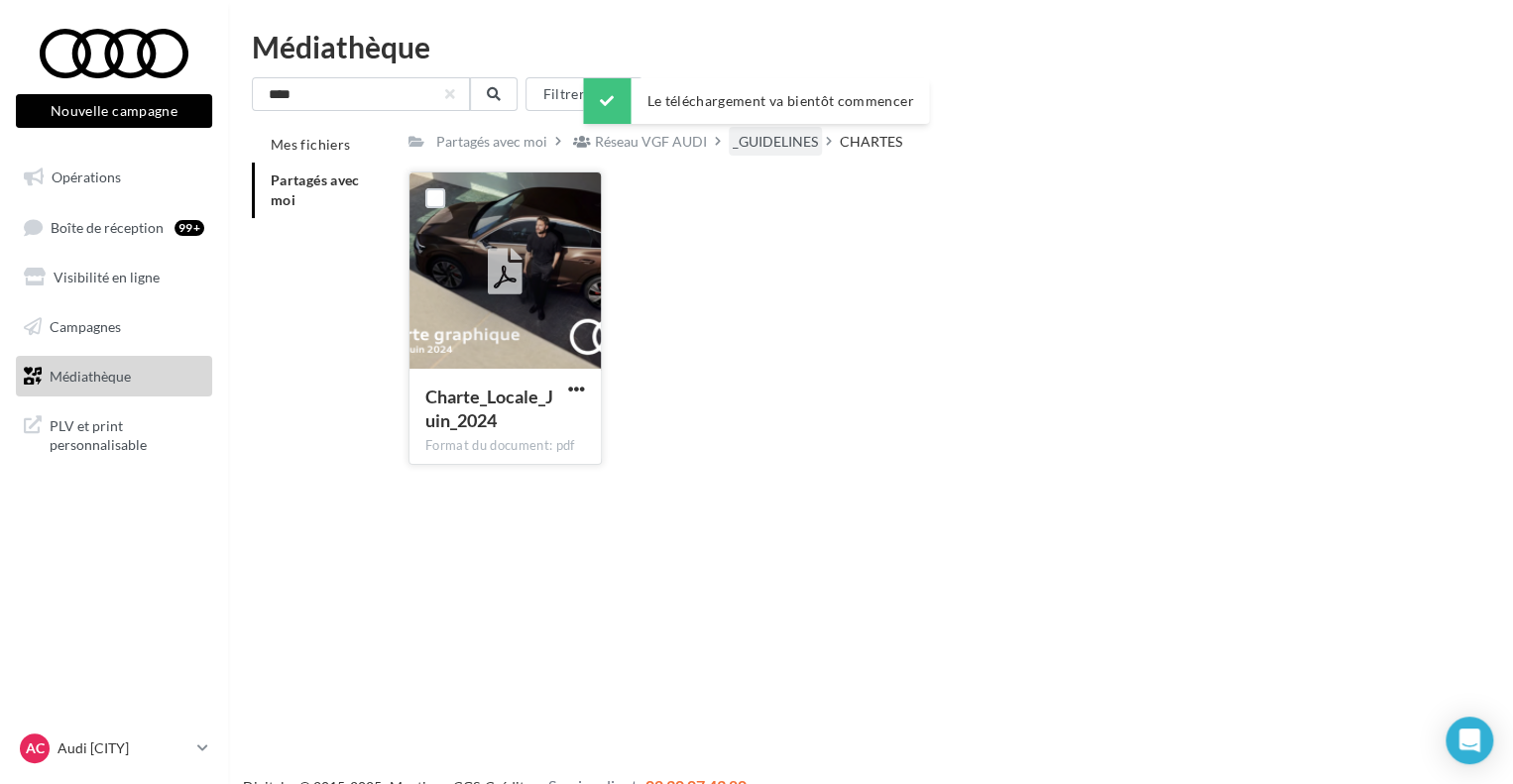 click on "_GUIDELINES" at bounding box center [775, 142] 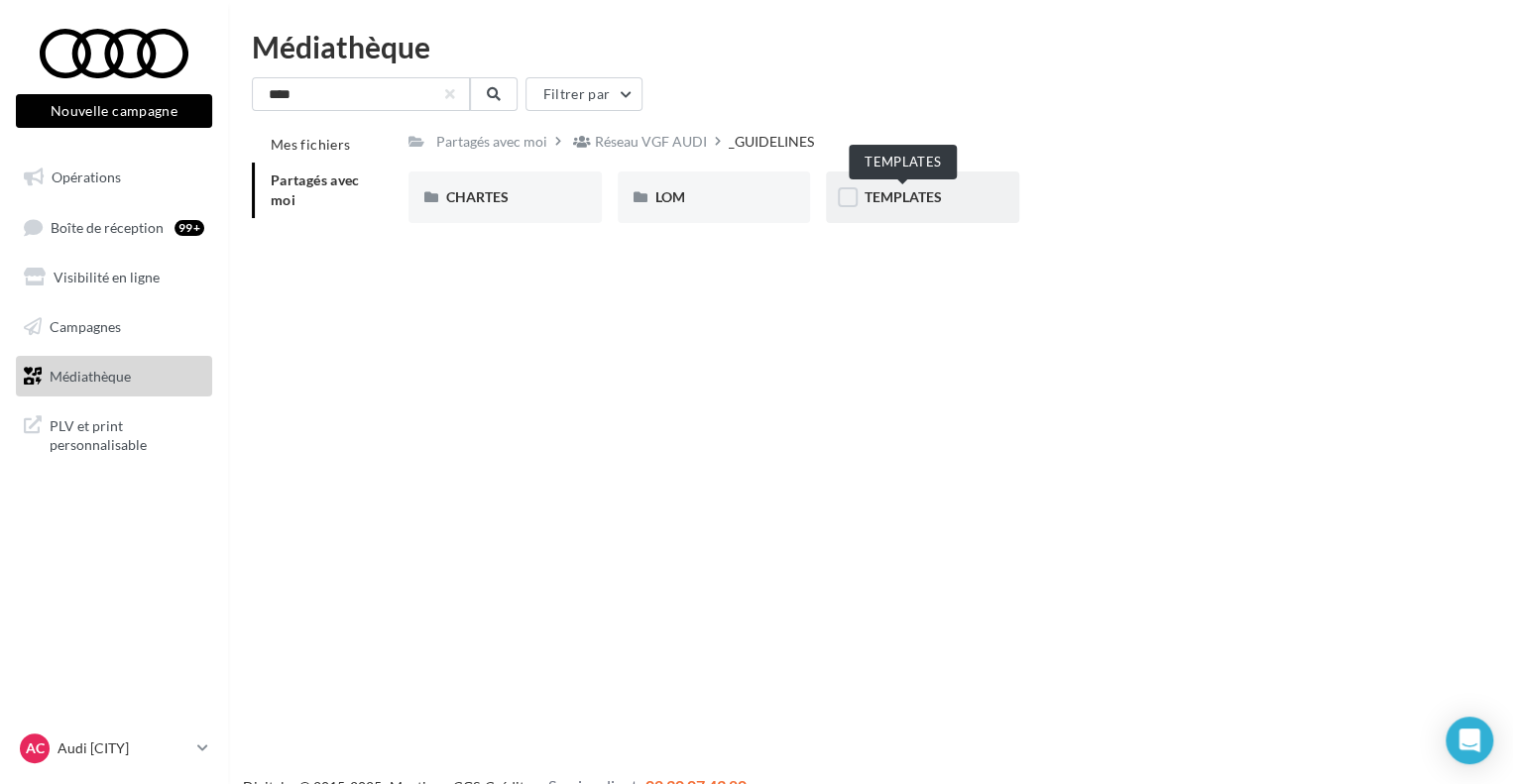 click on "TEMPLATES" at bounding box center [902, 196] 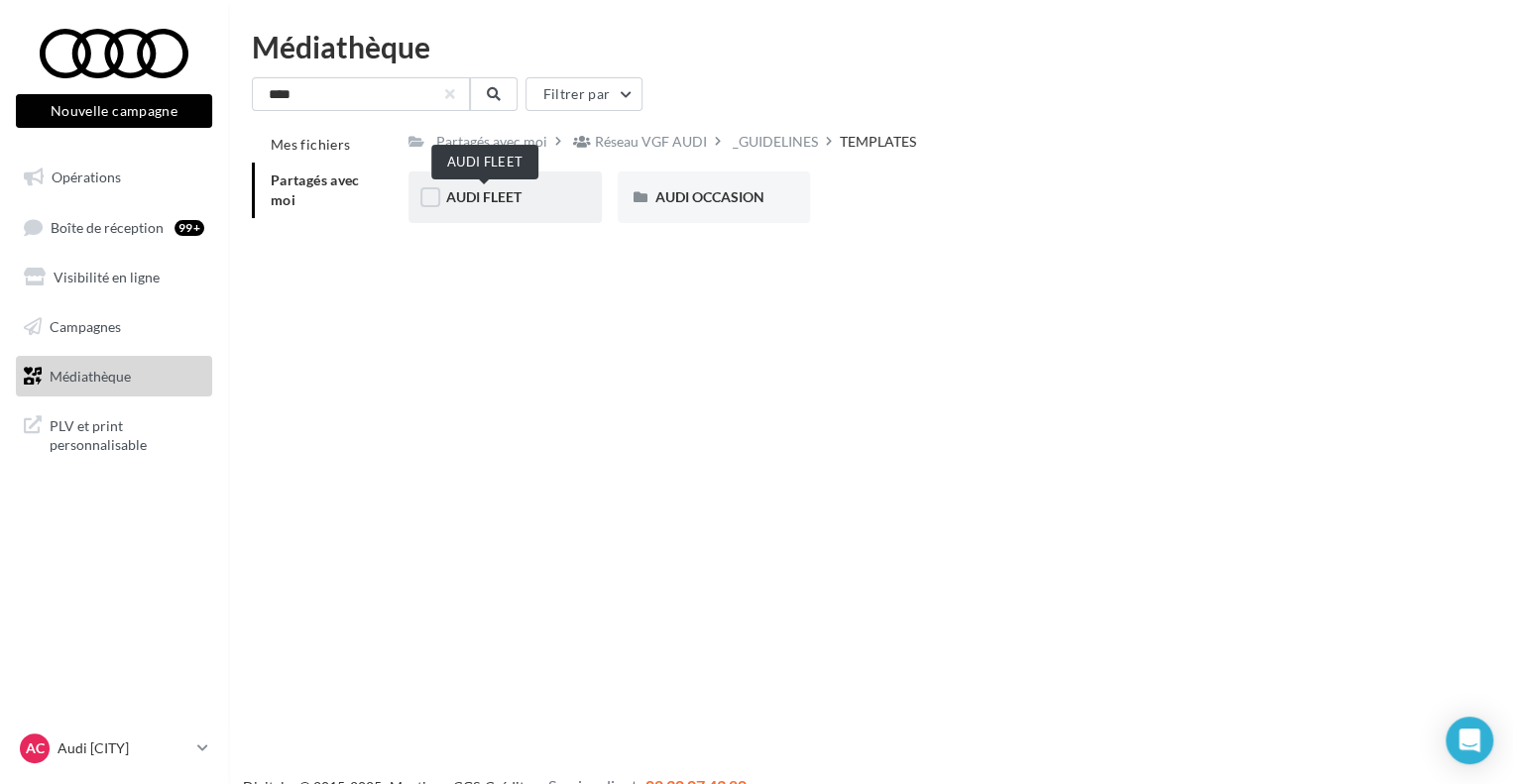 click on "AUDI FLEET" at bounding box center [484, 196] 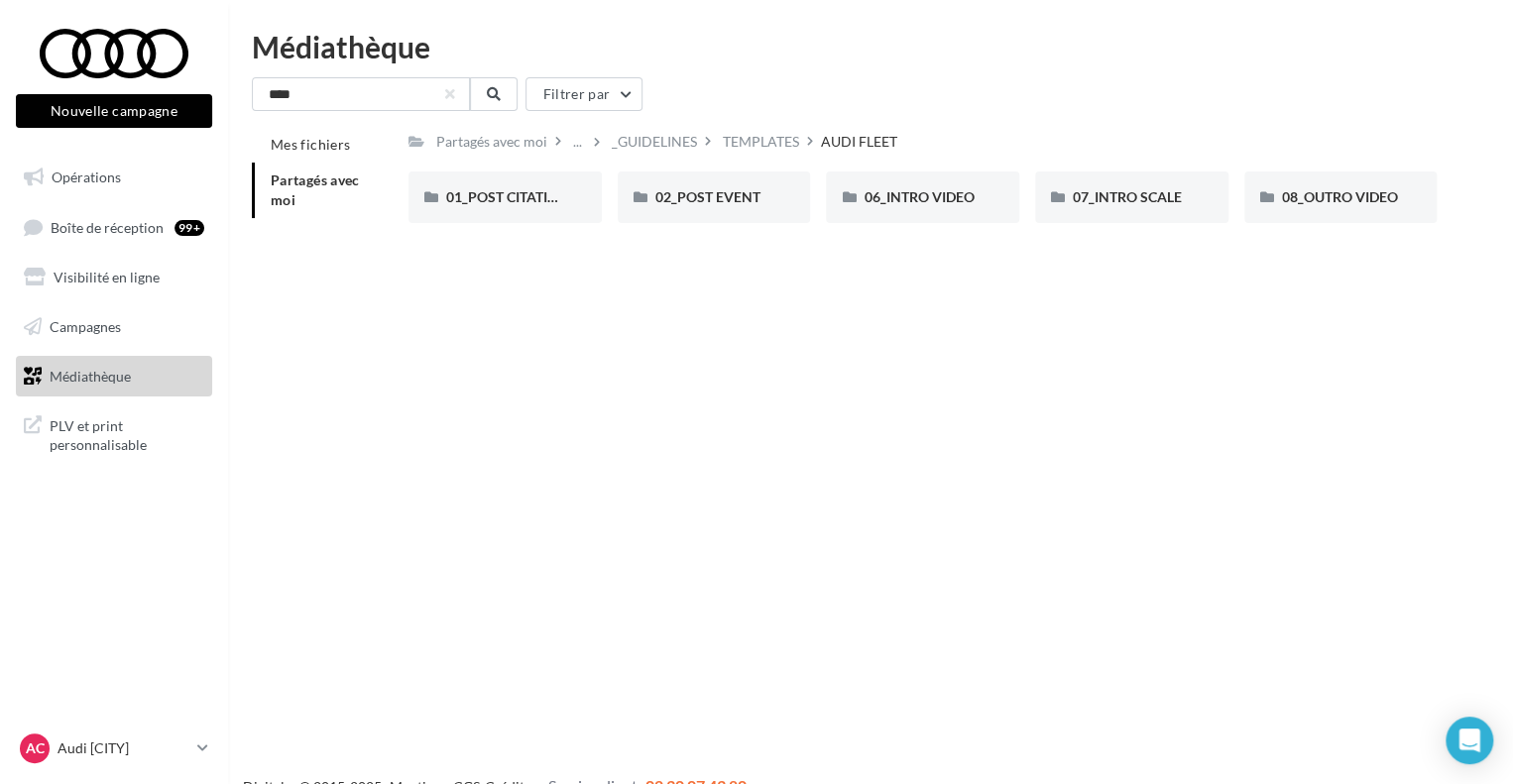 click on "TEMPLATES" at bounding box center (760, 142) 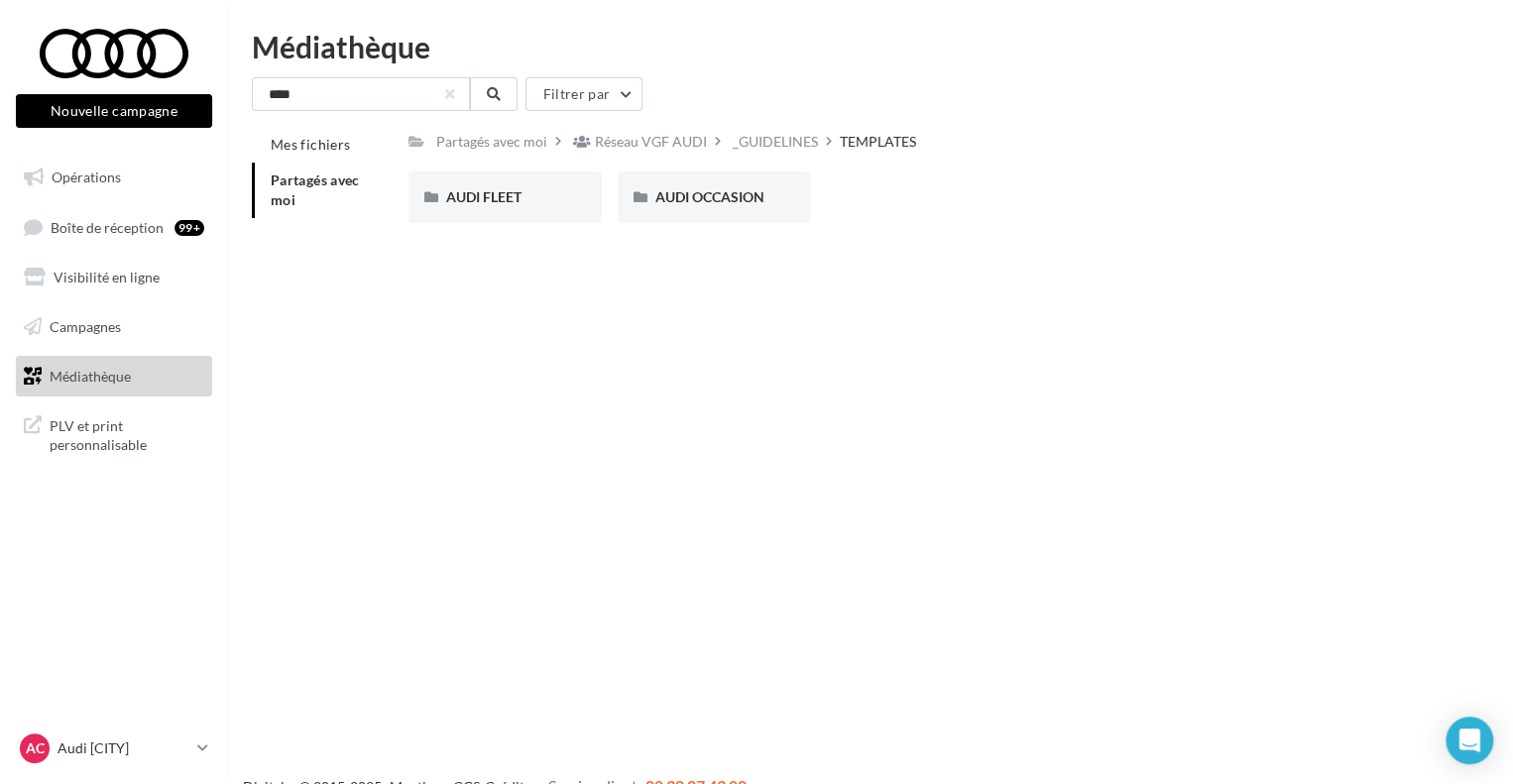 click on "Médiathèque" at bounding box center [114, 377] 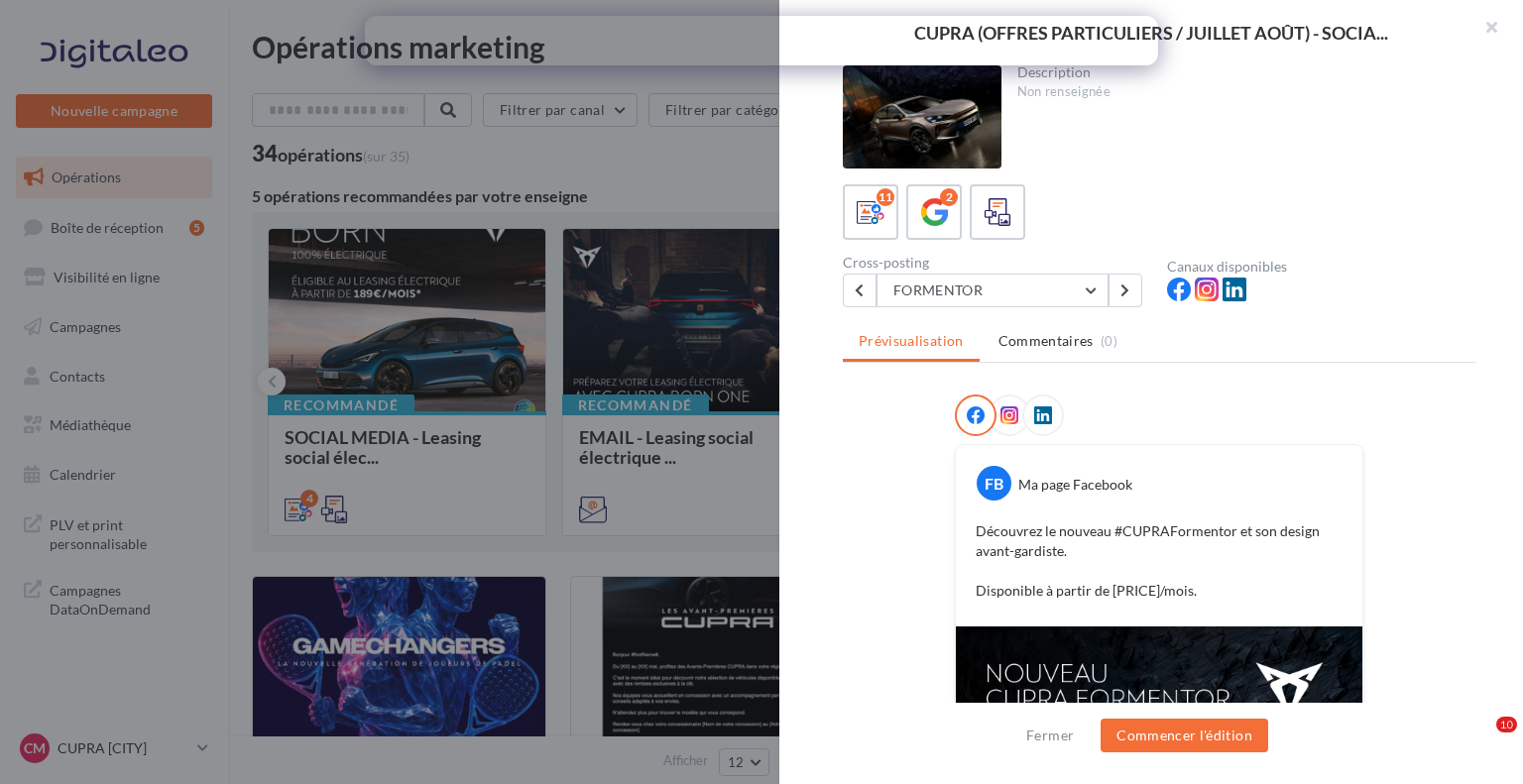 scroll, scrollTop: 0, scrollLeft: 0, axis: both 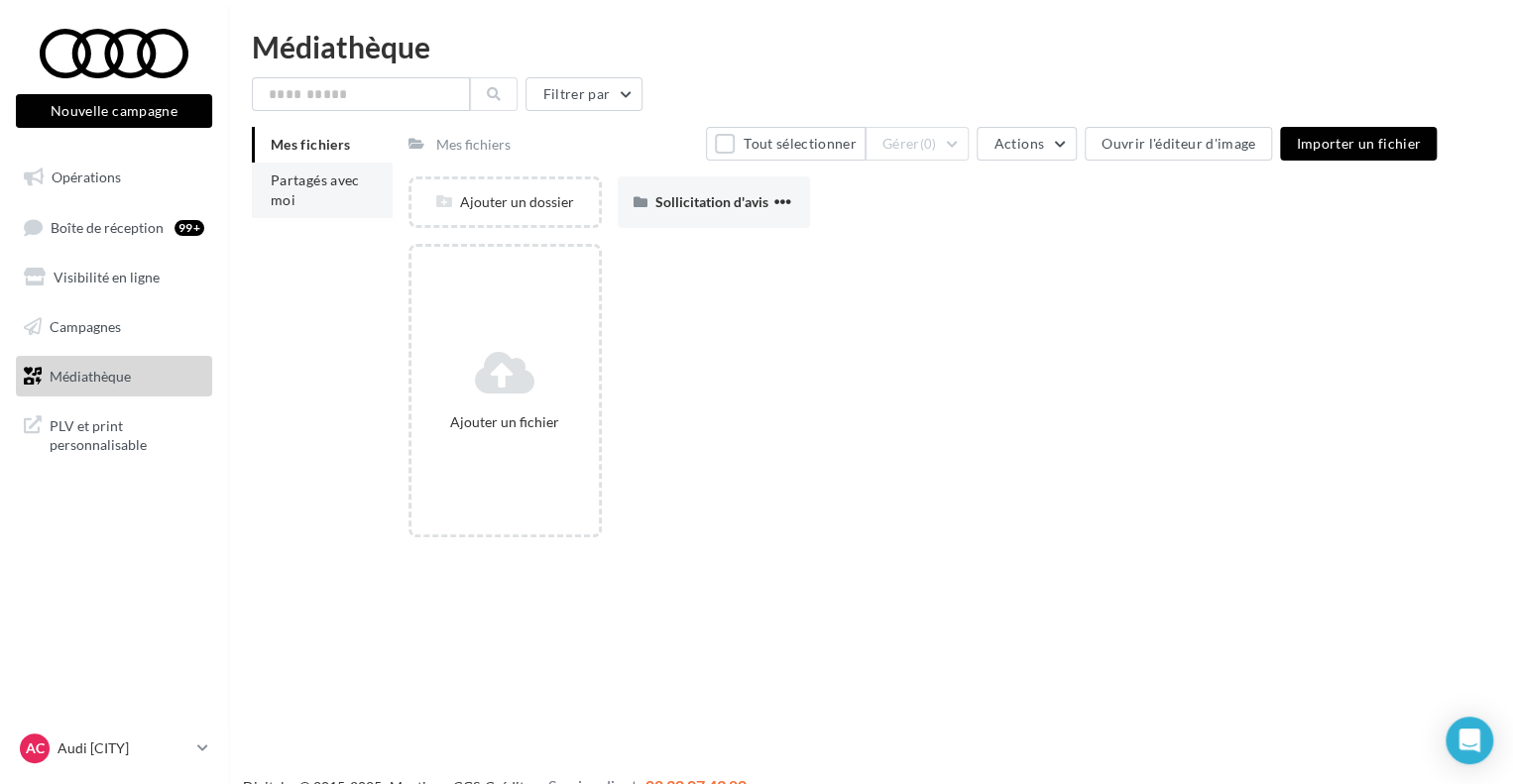 click on "Partagés avec moi" at bounding box center (322, 190) 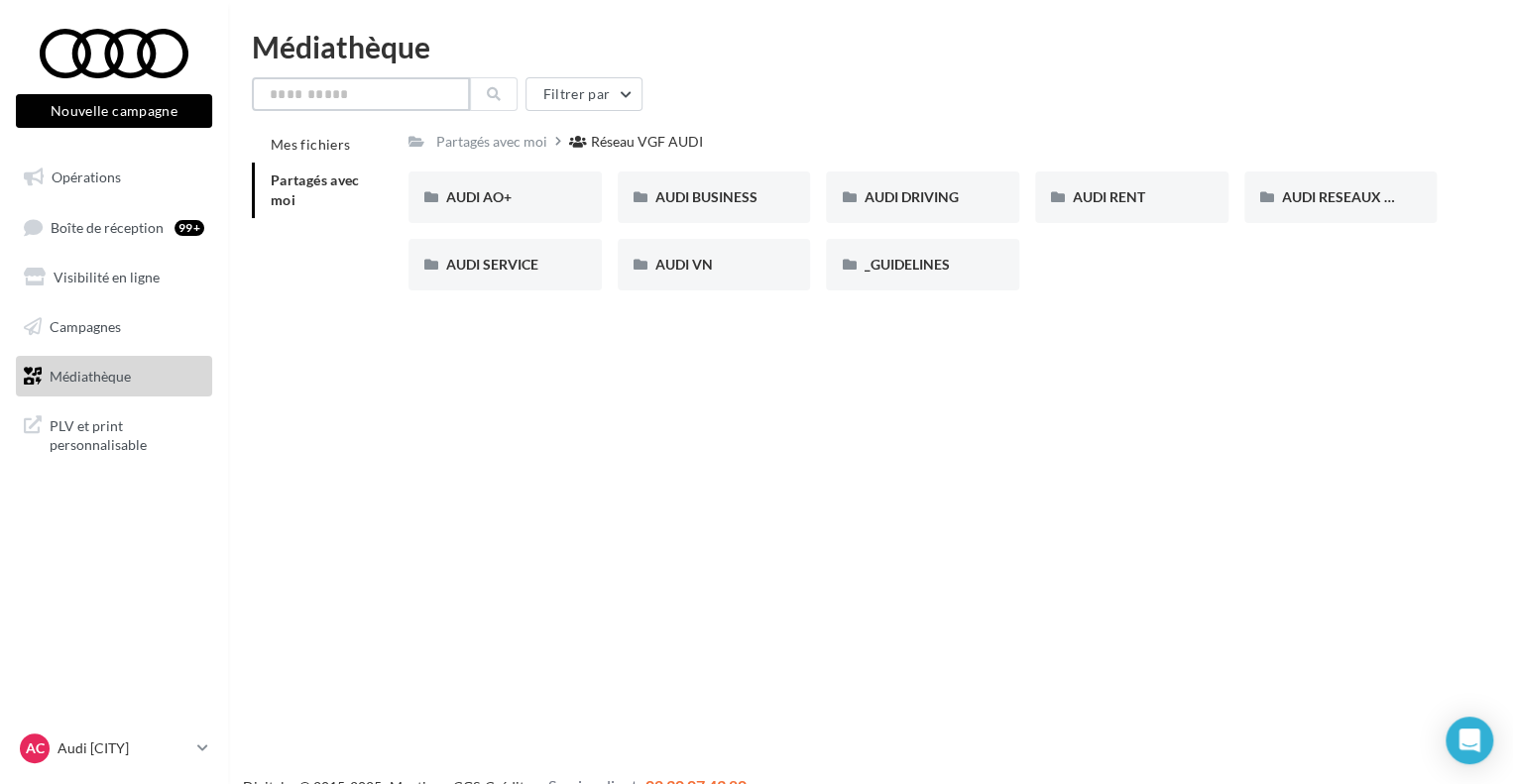 click at bounding box center (361, 94) 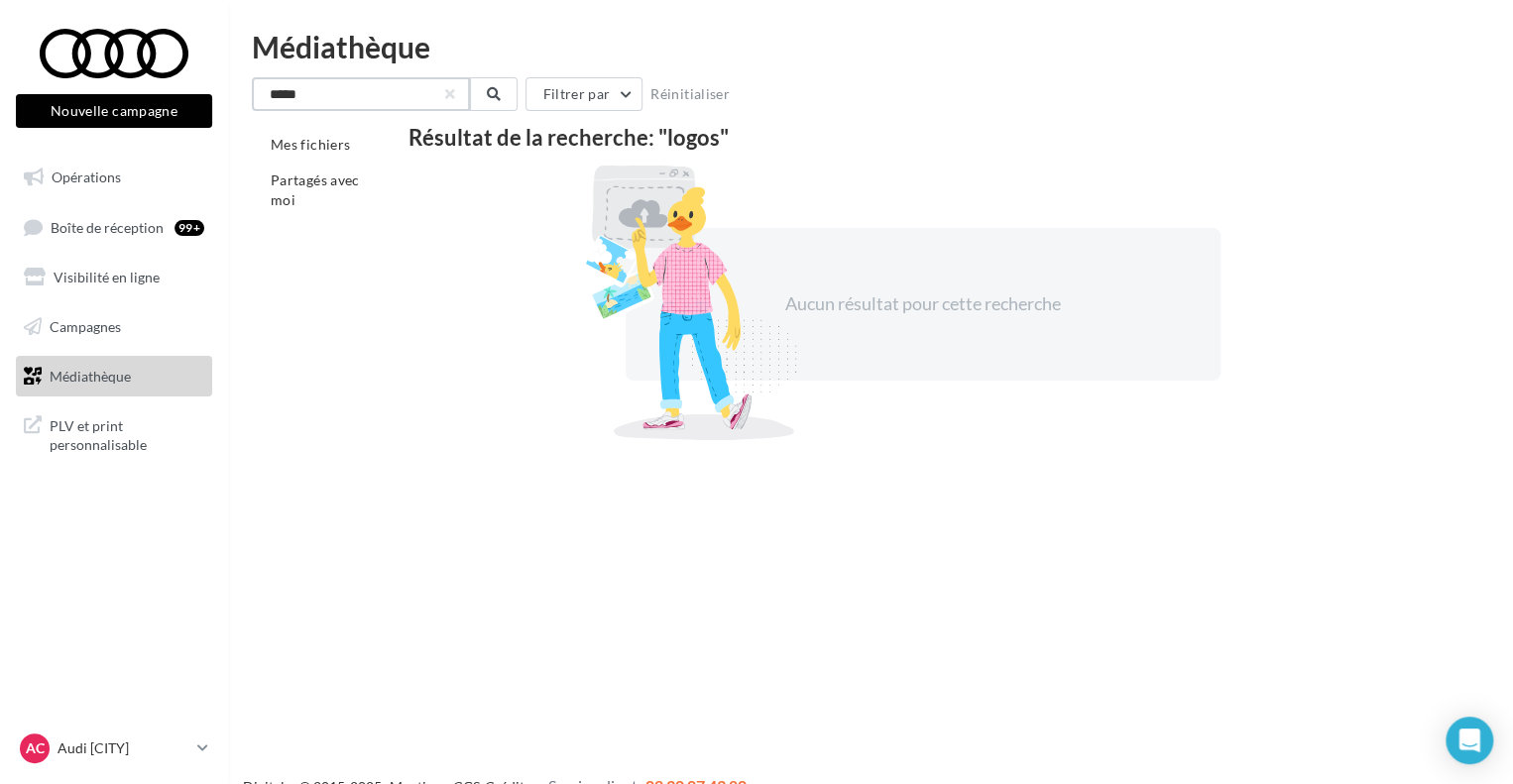 click on "*****" at bounding box center (361, 94) 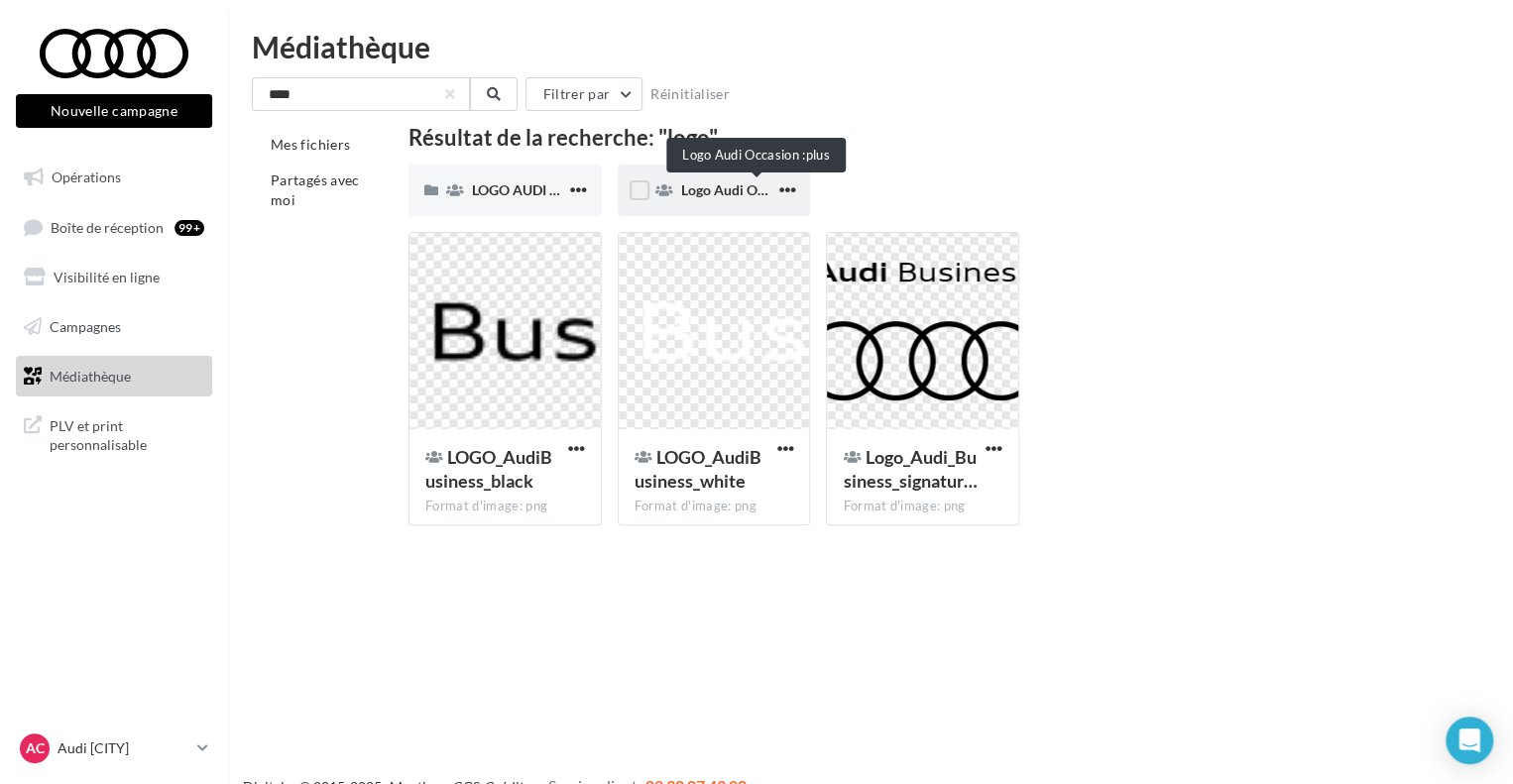 click on "Logo Audi Occasion :plus" at bounding box center (758, 189) 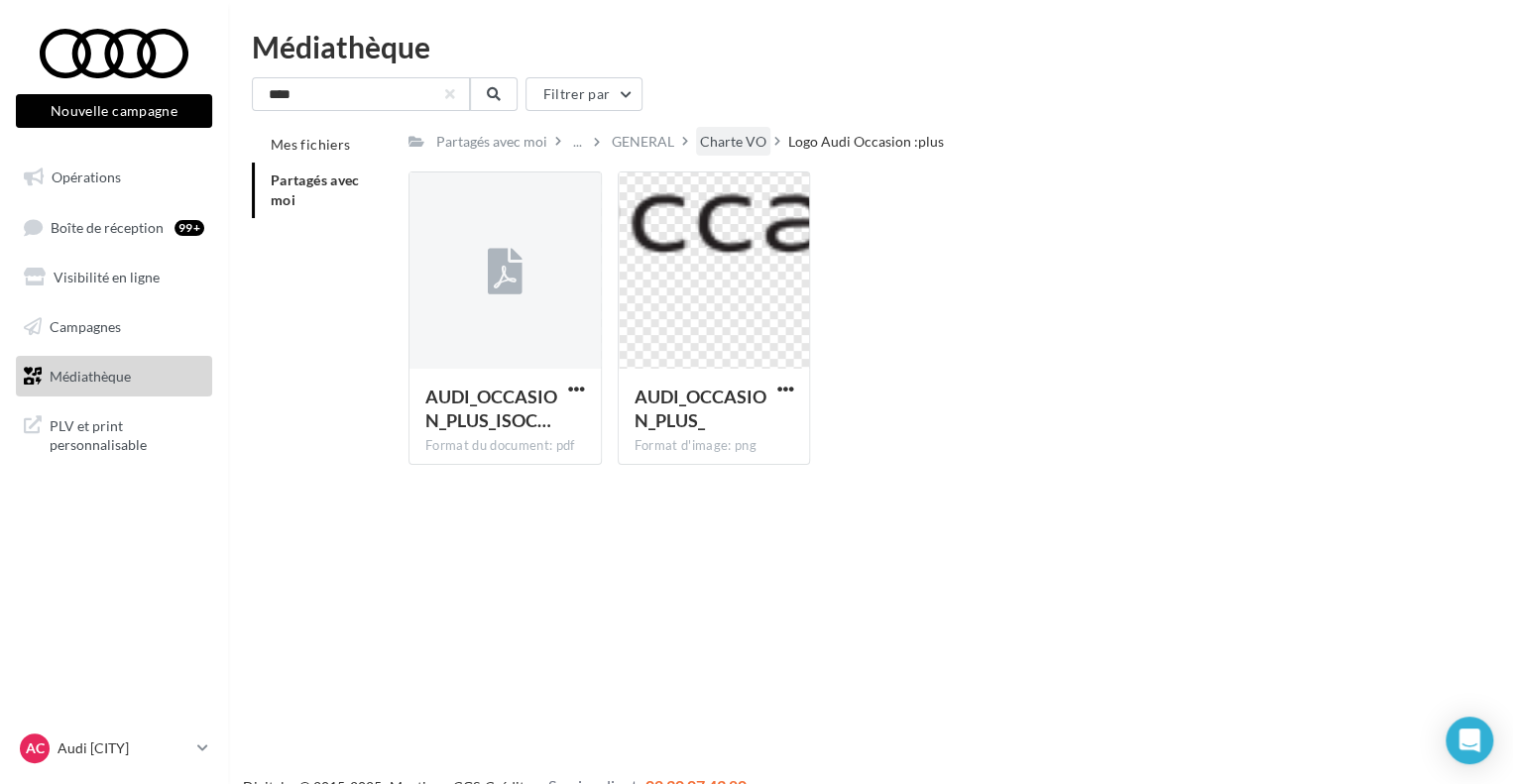 click on "Charte VO" at bounding box center [733, 142] 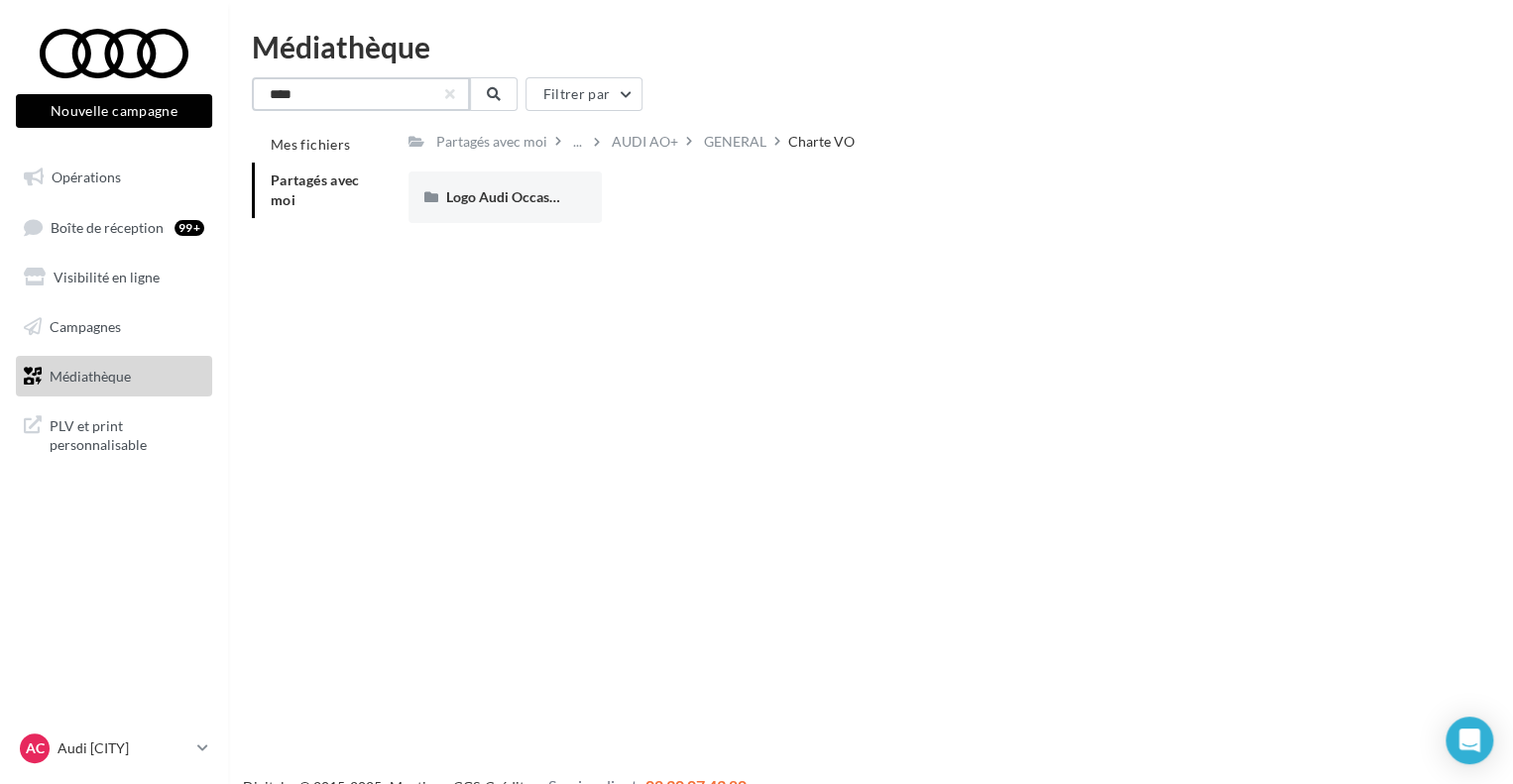 click on "****" at bounding box center [361, 94] 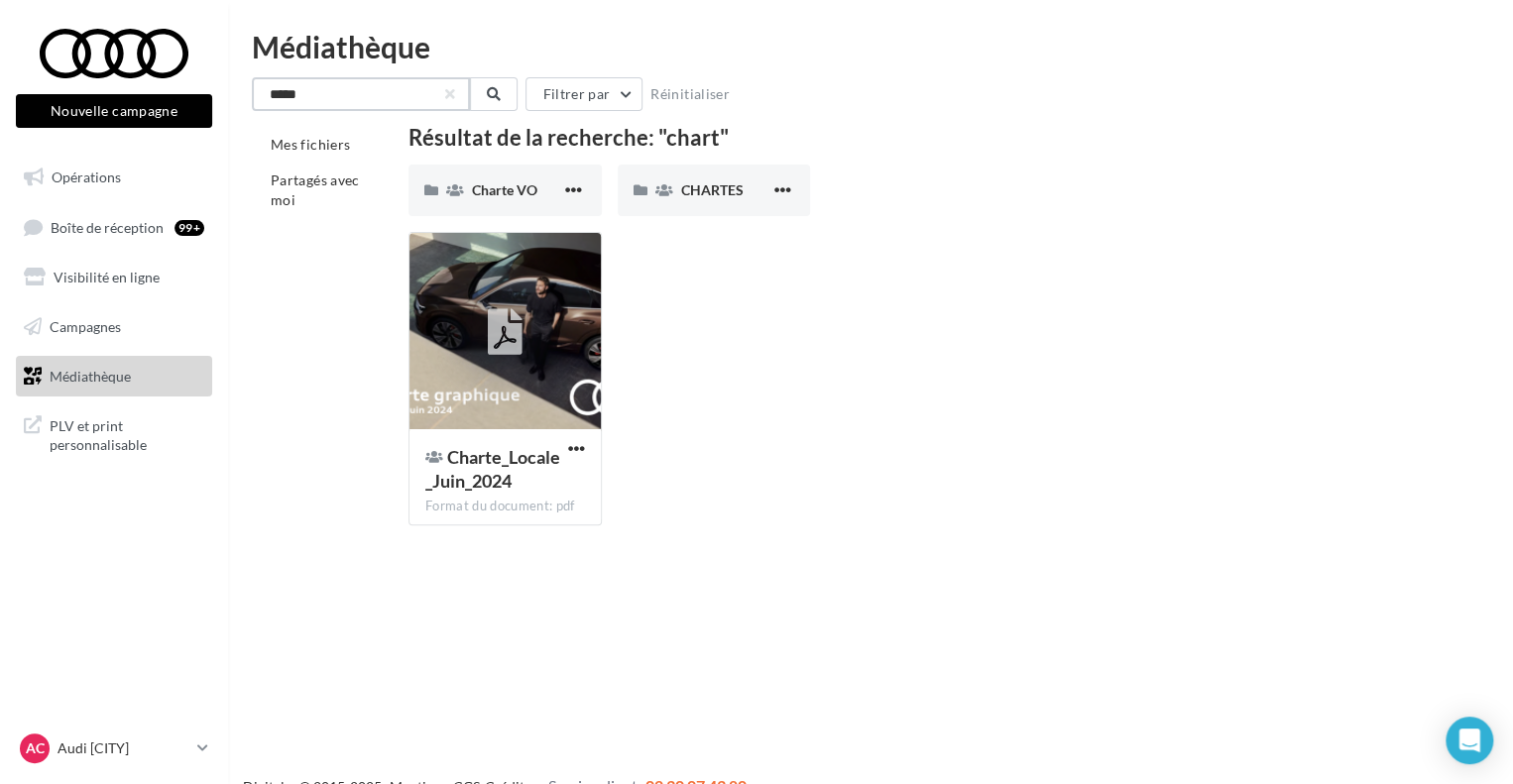 click on "*****" at bounding box center [361, 94] 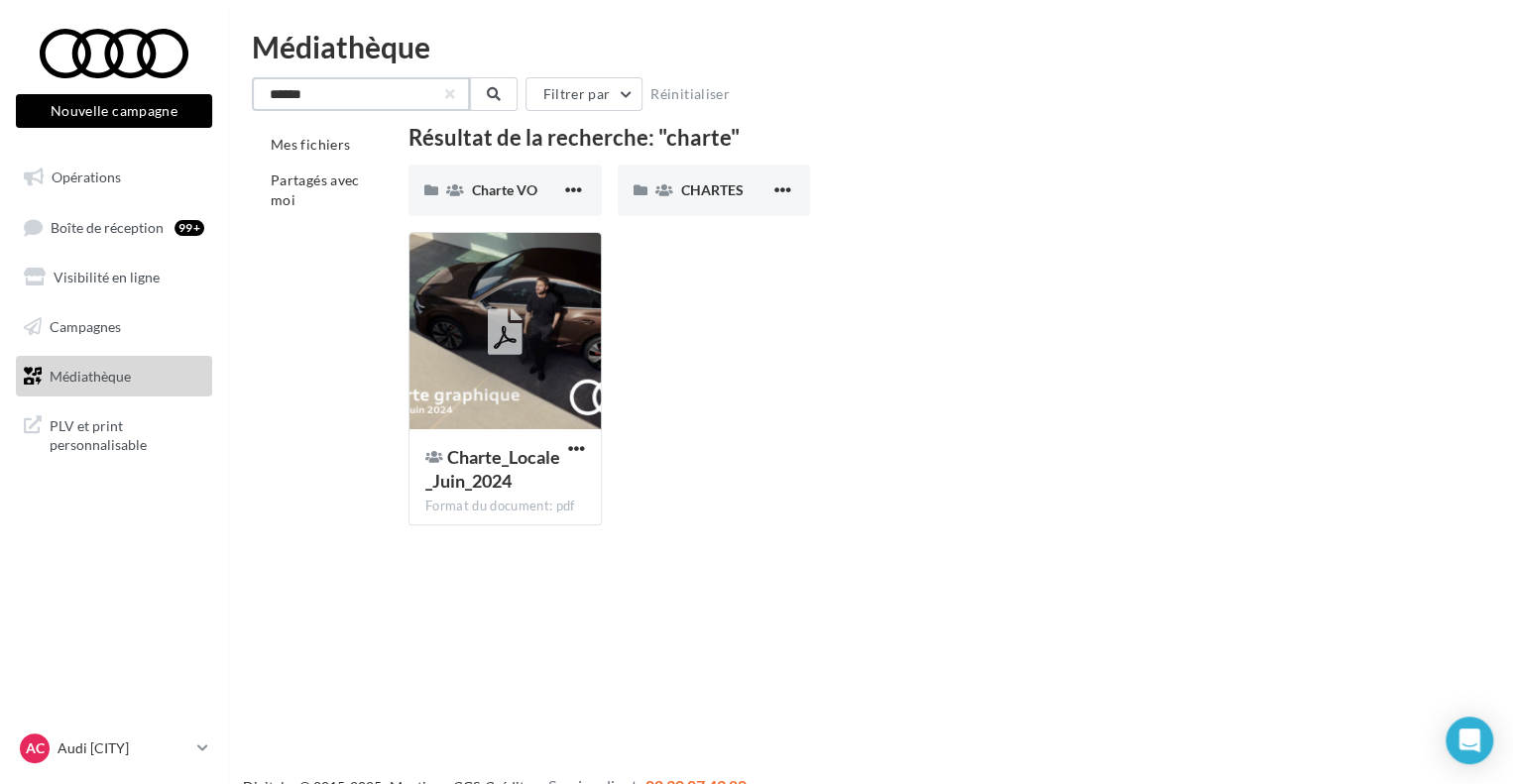 click on "******" at bounding box center [361, 94] 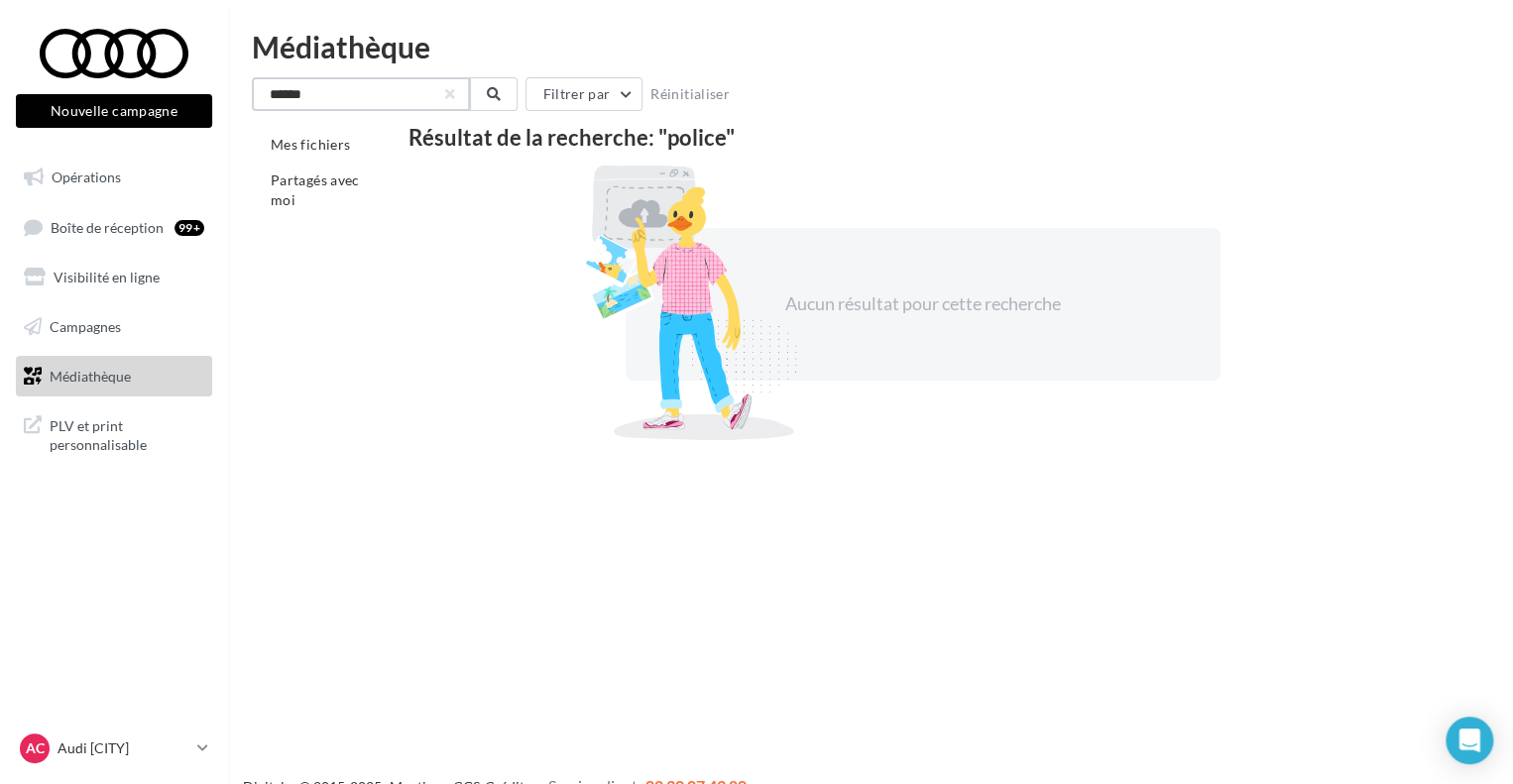 click on "******" at bounding box center (361, 94) 